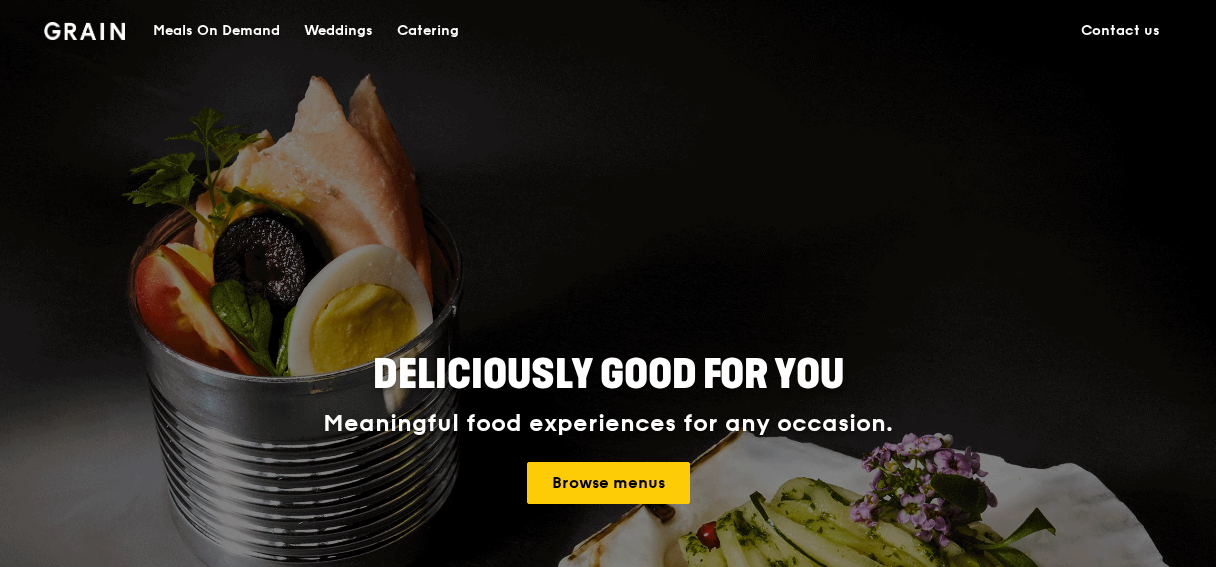 scroll, scrollTop: 0, scrollLeft: 0, axis: both 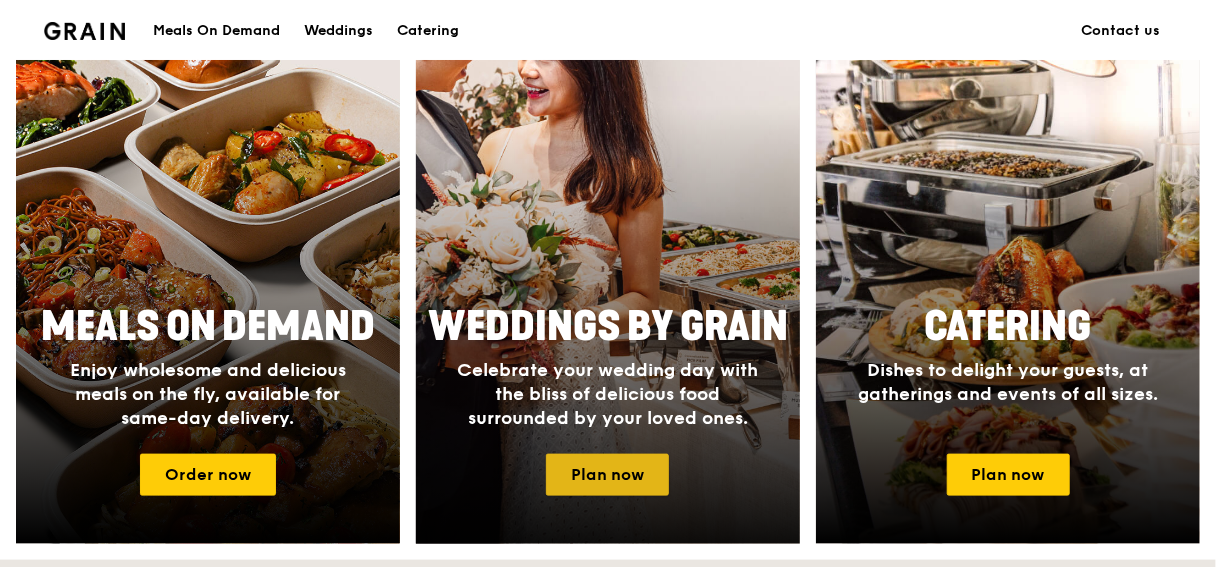click on "Plan now" at bounding box center [607, 475] 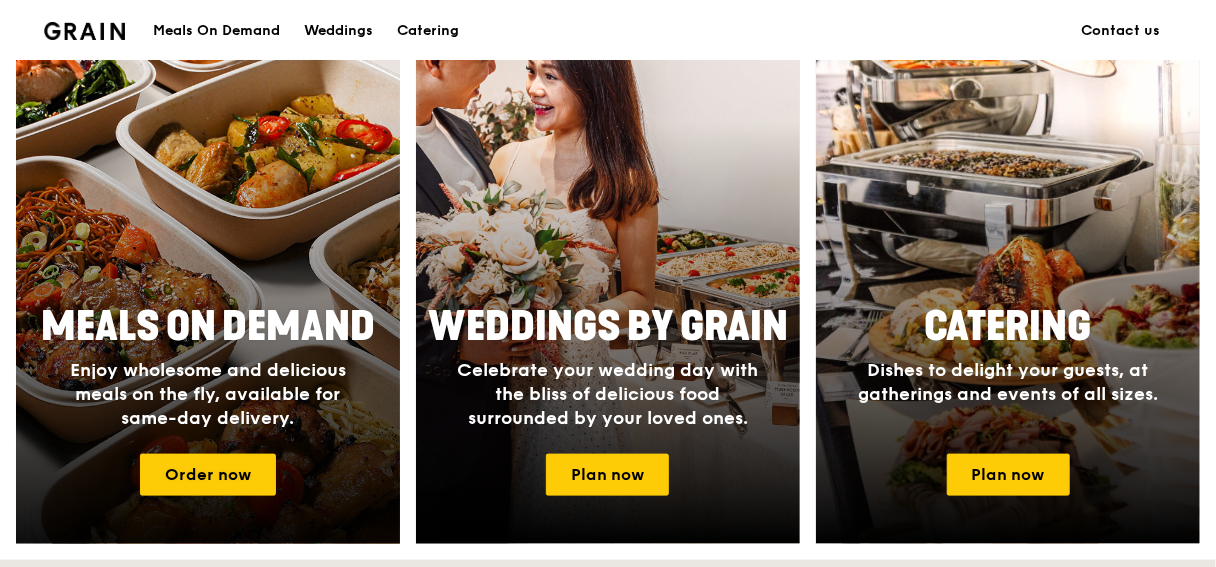 click at bounding box center (208, 280) 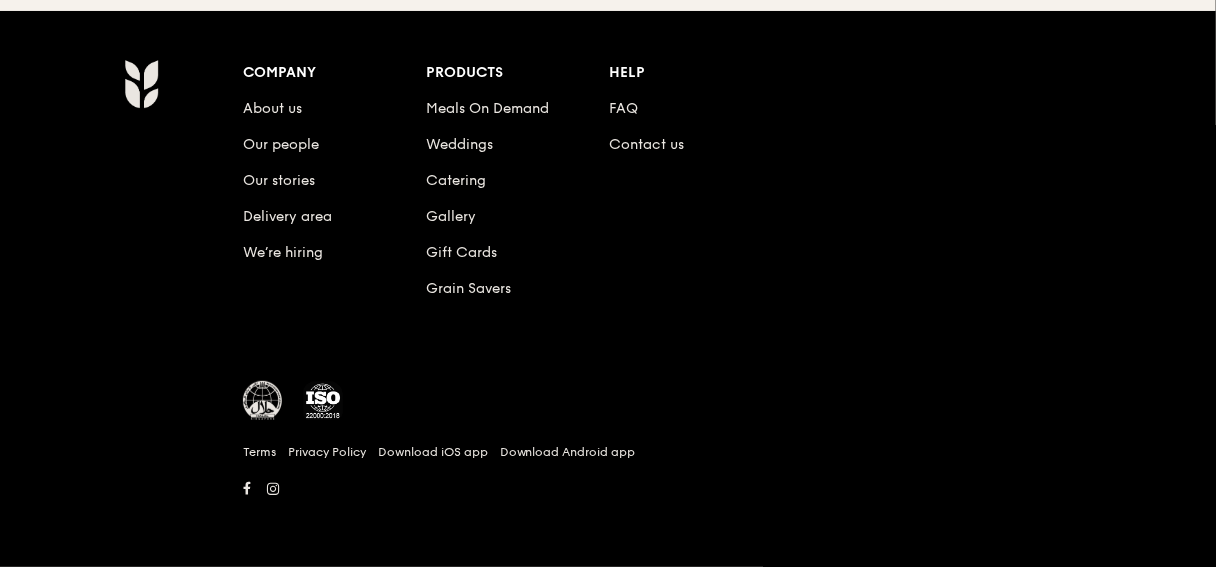 scroll, scrollTop: 0, scrollLeft: 0, axis: both 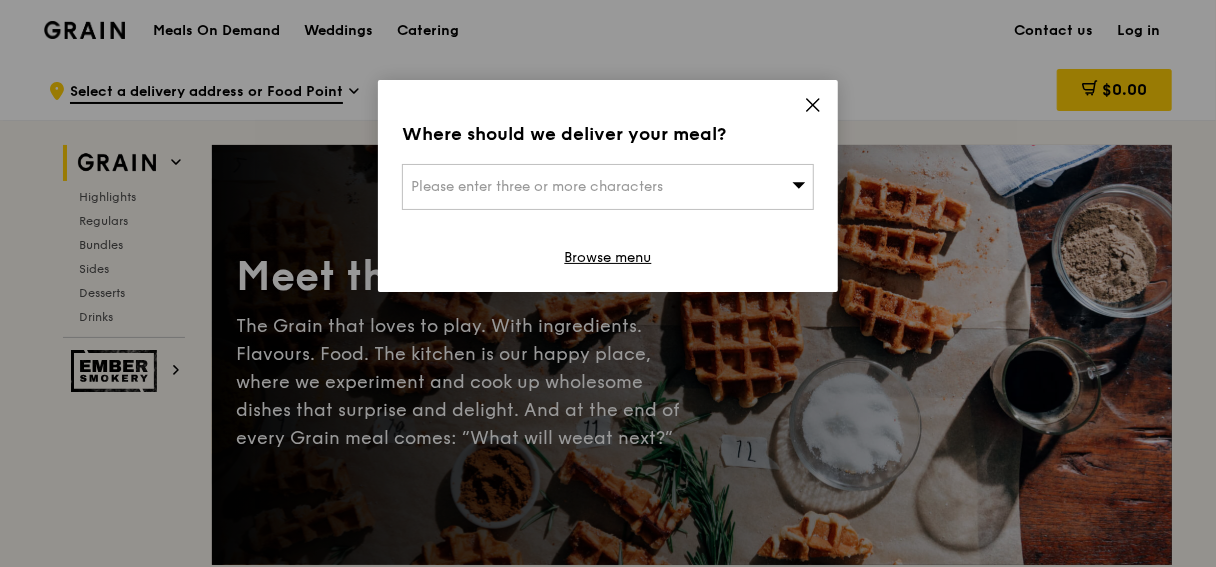click 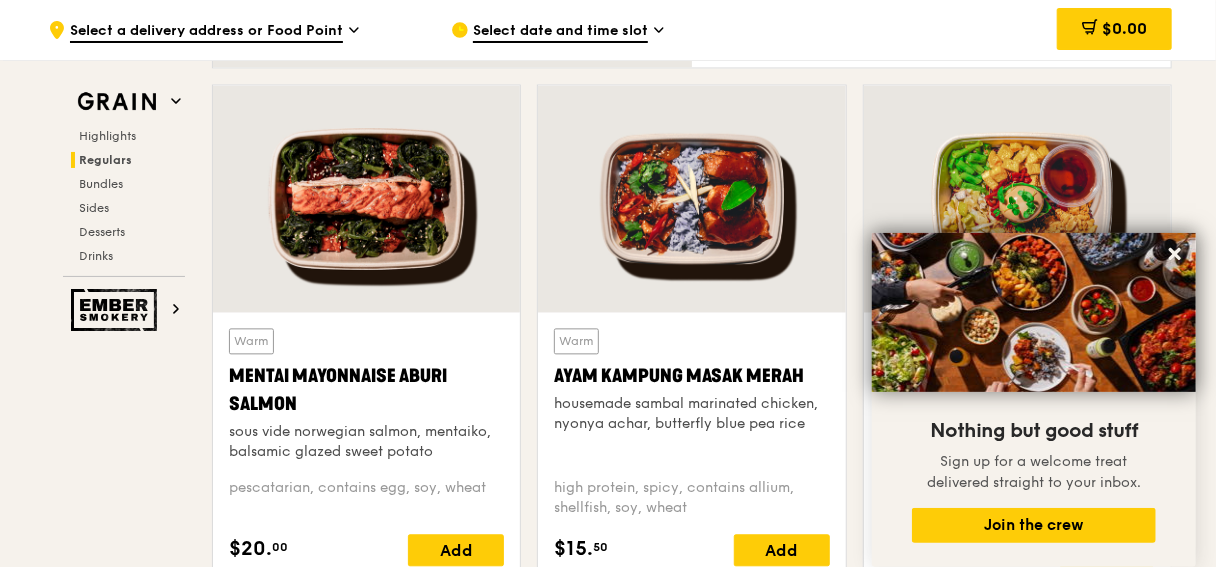 scroll, scrollTop: 1800, scrollLeft: 0, axis: vertical 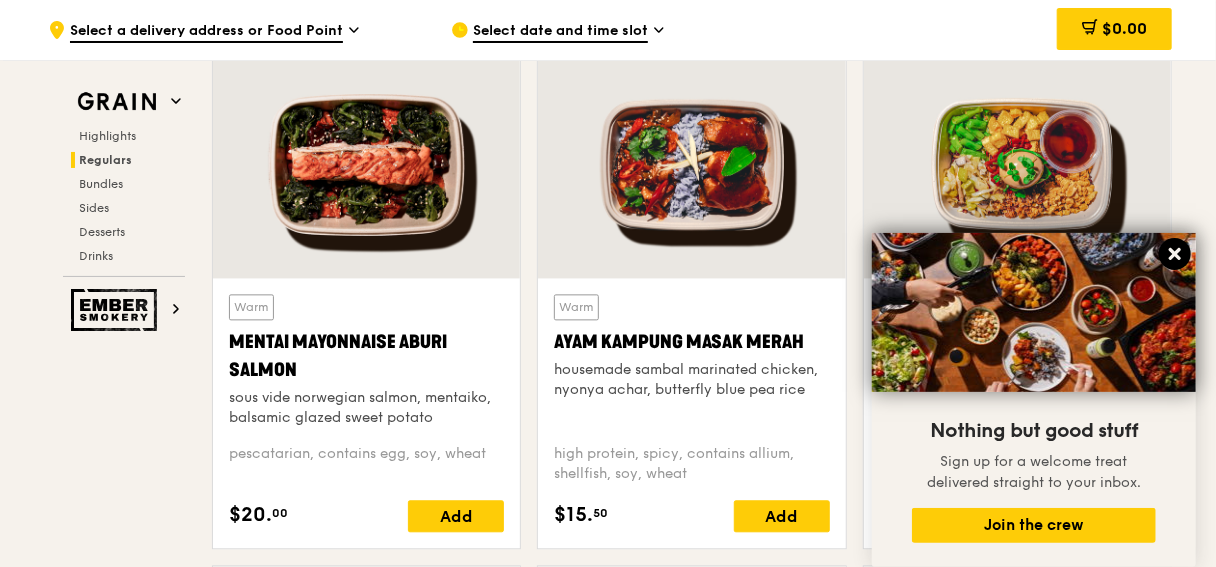 click 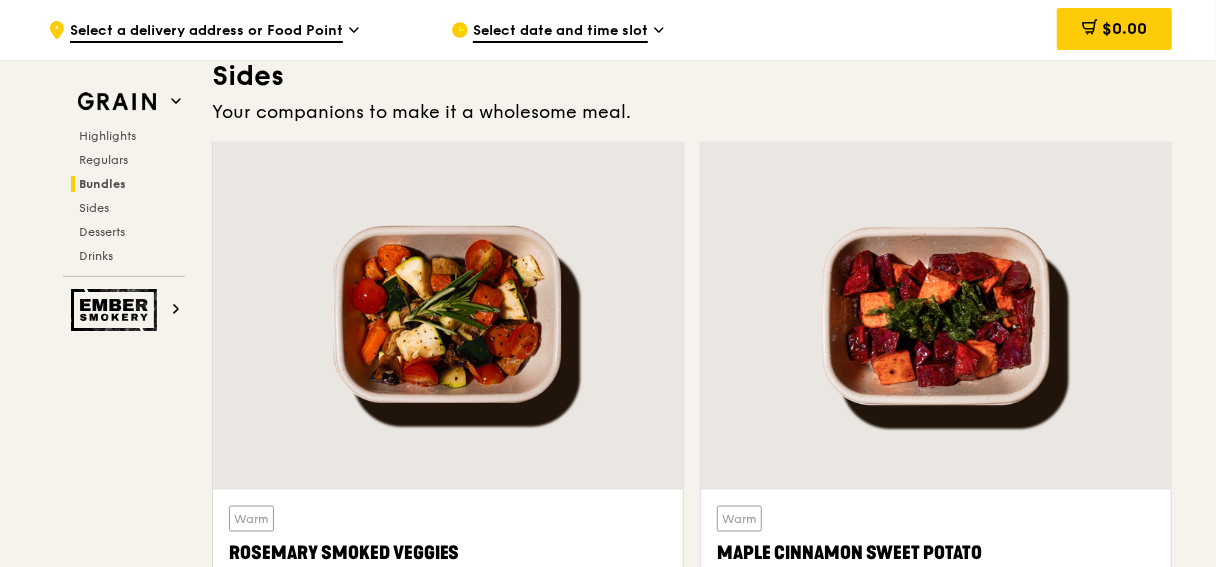scroll, scrollTop: 4500, scrollLeft: 0, axis: vertical 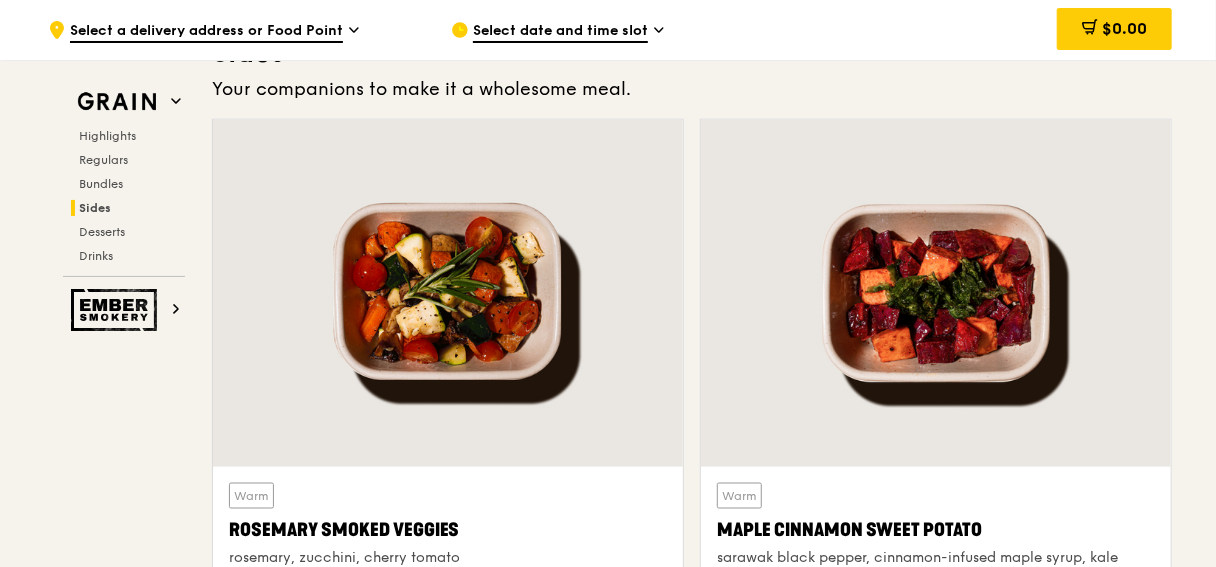 click on "Grain
Highlights
Regulars
Bundles
Sides
Desserts
Drinks
Ember Smokery
Meet the new Grain The Grain that loves to play. With ingredients. Flavours. Food. The kitchen is our happy place, where we experiment and cook up wholesome dishes that surprise and delight. And at the end of every Grain meal comes: “What will we  eat next?”
Highlights
Weekly rotating dishes inspired by flavours from around the world.
Warm
Grain's Curry Chicken Stew (and buns)
nyonya curry paste, mini bread roll, roasted potato
spicy, contains allium, dairy, egg, soy, wheat
$15.
00
Add
Warm
Assam Spiced Fish Curry
assam spiced broth, baked white fish, butterfly blue pea rice
pescatarian, spicy, contains allium, egg, nuts, shellfish, soy, wheat
$14.
50
Add
$6." at bounding box center [608, -188] 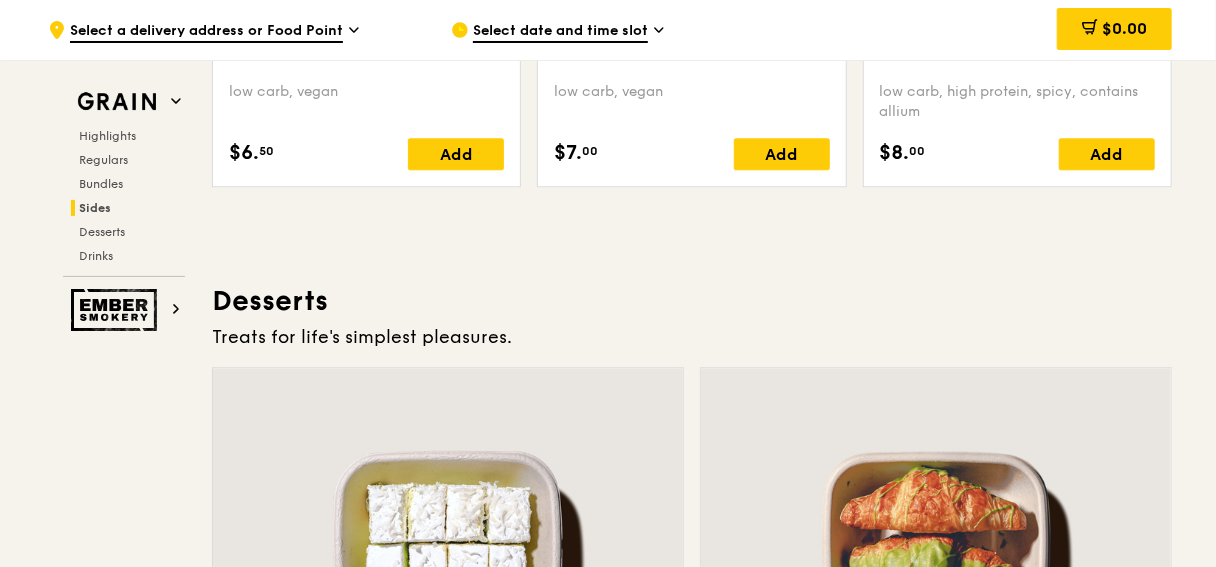 scroll, scrollTop: 5098, scrollLeft: 0, axis: vertical 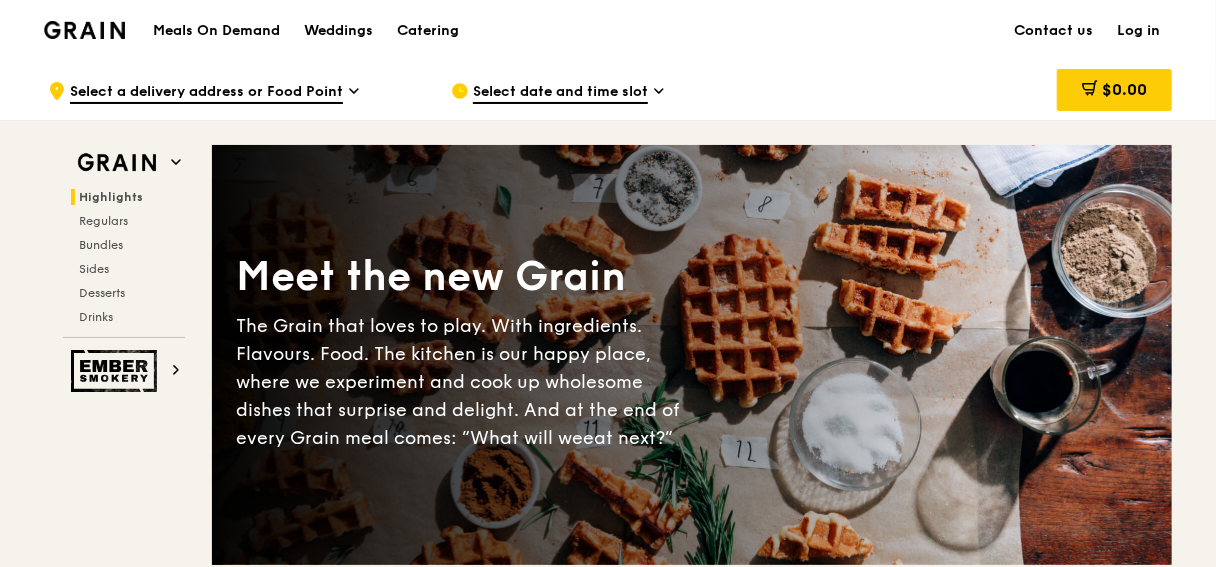 click on "Grain
Highlights
Regulars
Bundles
Sides
Desserts
Drinks
Ember Smokery
Meet the new Grain The Grain that loves to play. With ingredients. Flavours. Food. The kitchen is our happy place, where we experiment and cook up wholesome dishes that surprise and delight. And at the end of every Grain meal comes: “What will we  eat next?”
Highlights
Weekly rotating dishes inspired by flavours from around the world.
Warm
Grain's Curry Chicken Stew (and buns)
nyonya curry paste, mini bread roll, roasted potato
spicy, contains allium, dairy, egg, soy, wheat
$15.
00
Add
Warm
Assam Spiced Fish Curry
assam spiced broth, baked white fish, butterfly blue pea rice
pescatarian, spicy, contains allium, egg, nuts, shellfish, soy, wheat
$14.
50
Add
$6." at bounding box center (608, 4313) 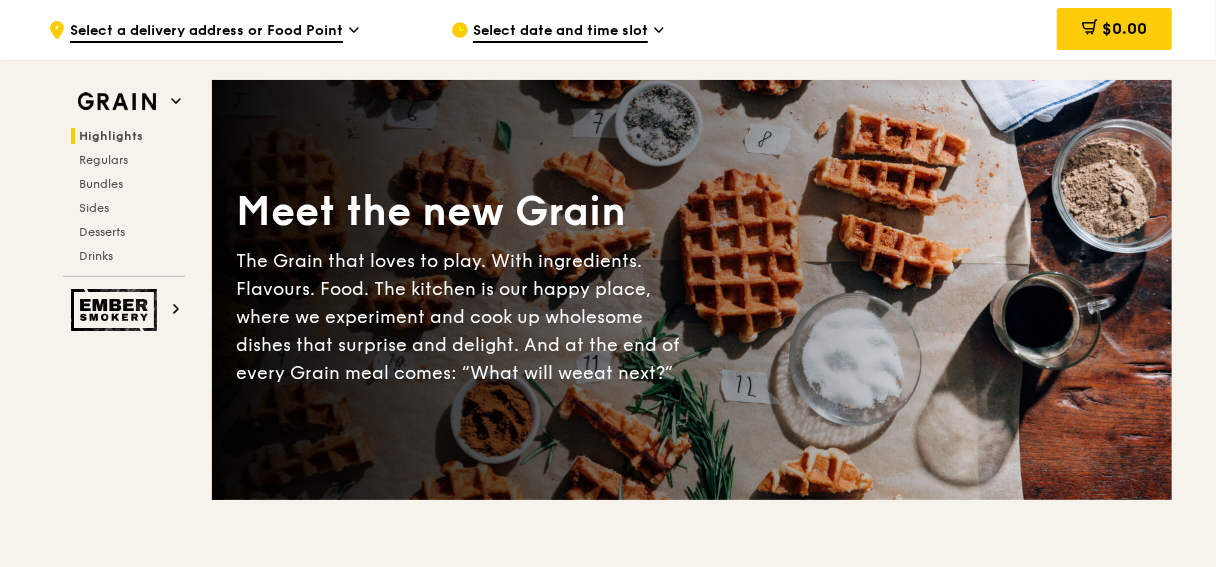 scroll, scrollTop: 100, scrollLeft: 0, axis: vertical 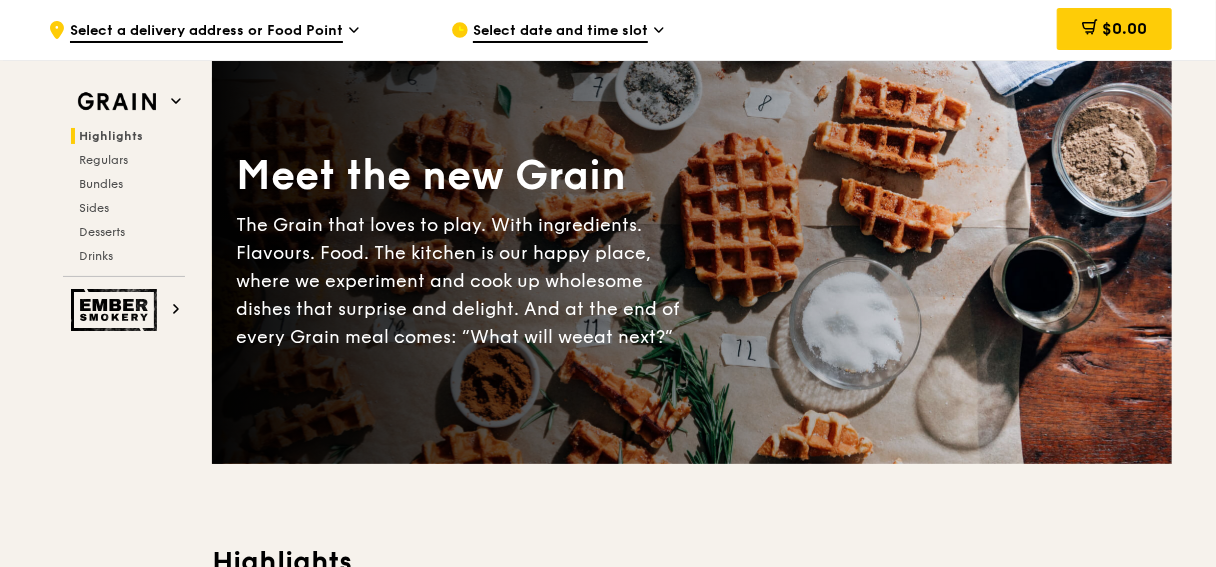 click on "Highlights
Regulars
Bundles
Sides
Desserts
Drinks" at bounding box center (124, 196) 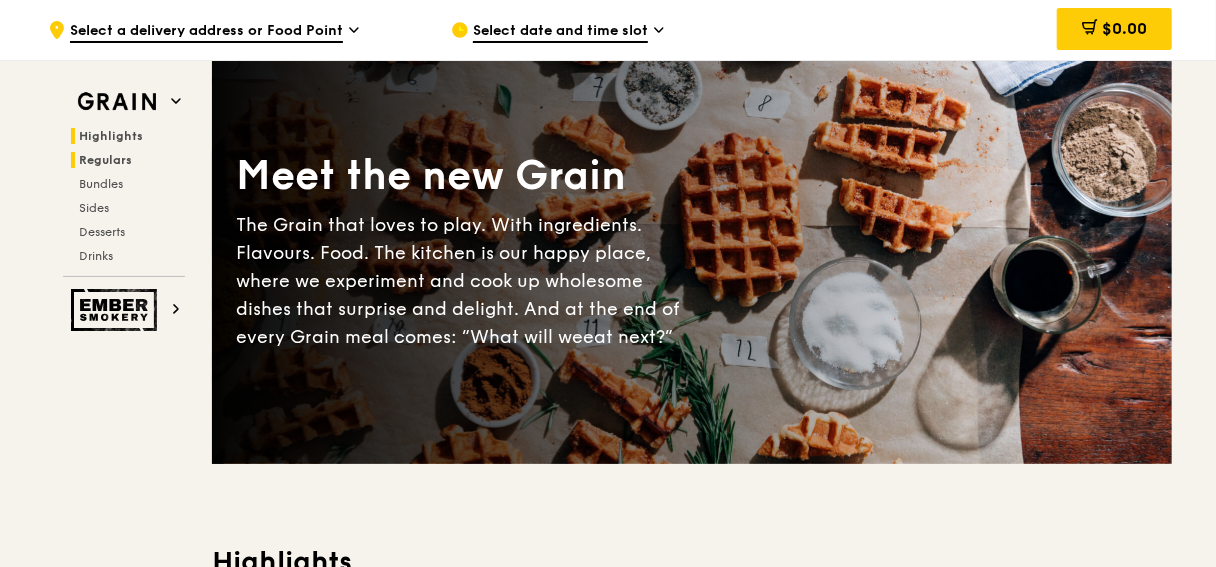 click on "Regulars" at bounding box center [105, 160] 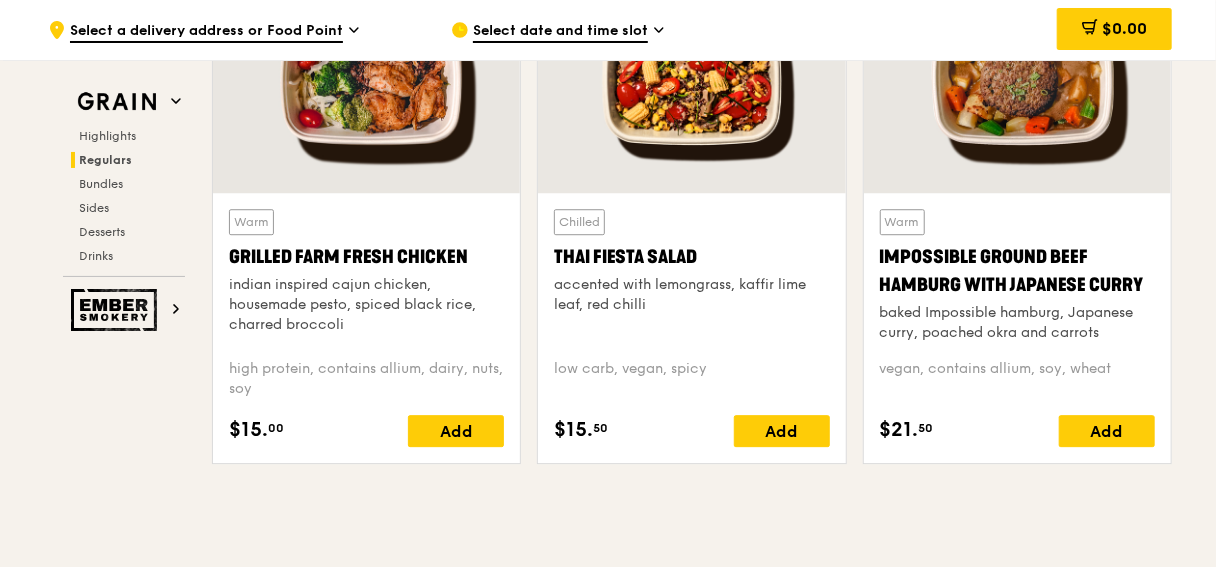 scroll, scrollTop: 3100, scrollLeft: 0, axis: vertical 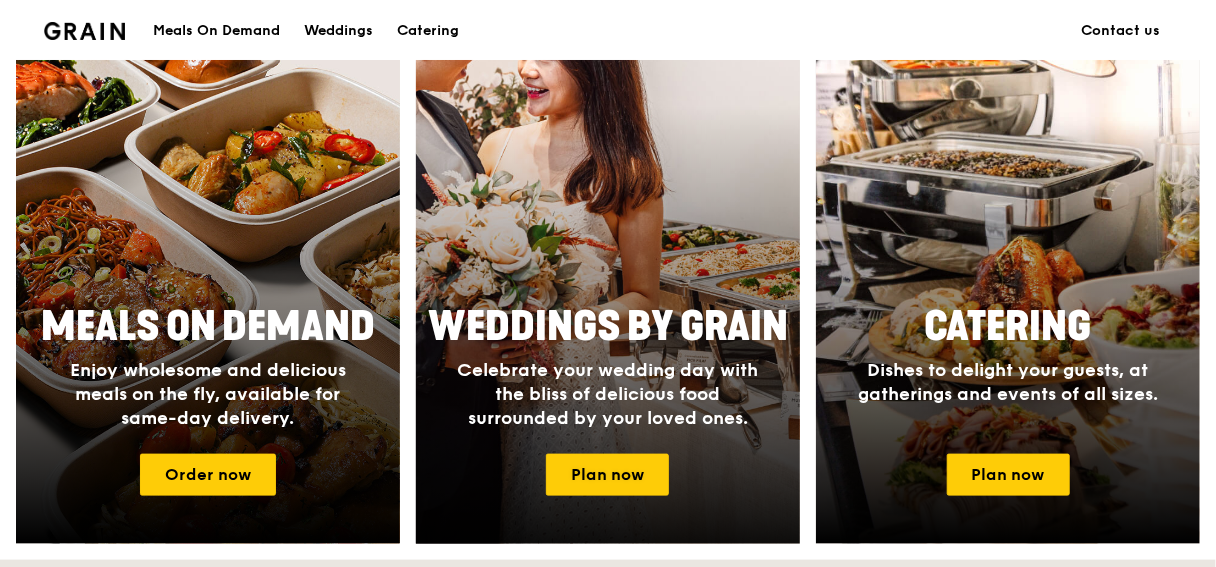 click at bounding box center (608, 280) 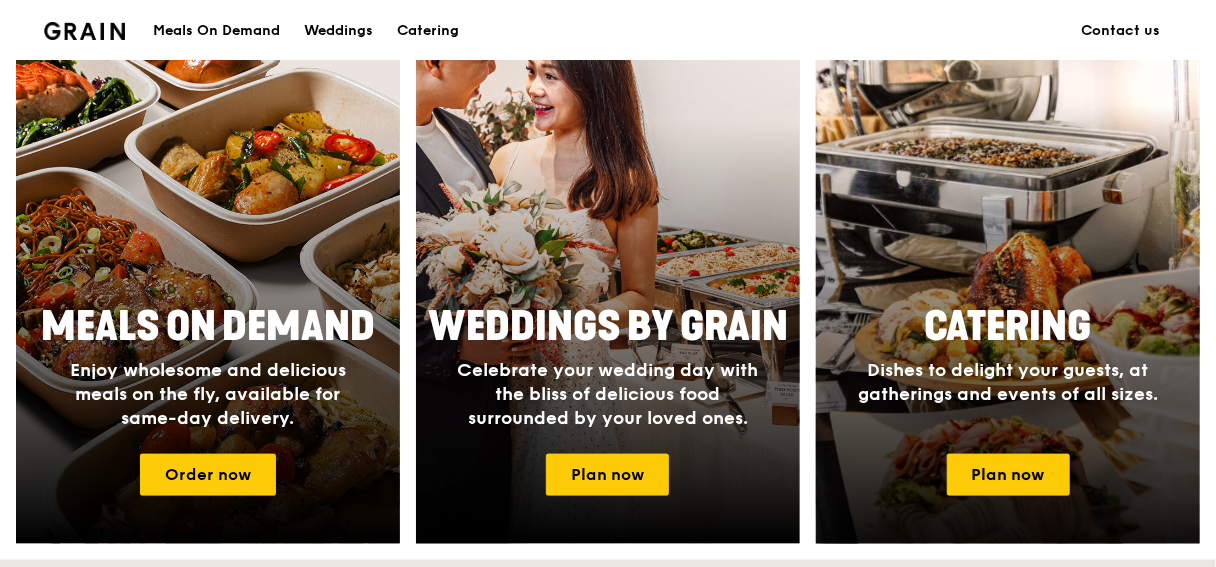 click on "Catering" at bounding box center [1008, 327] 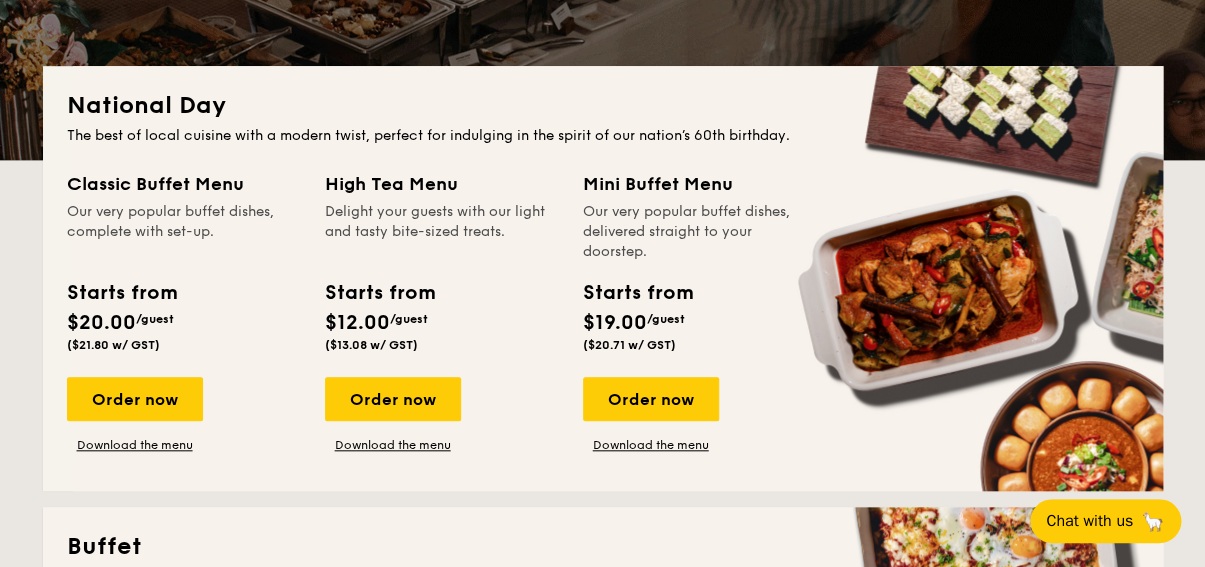 scroll, scrollTop: 0, scrollLeft: 0, axis: both 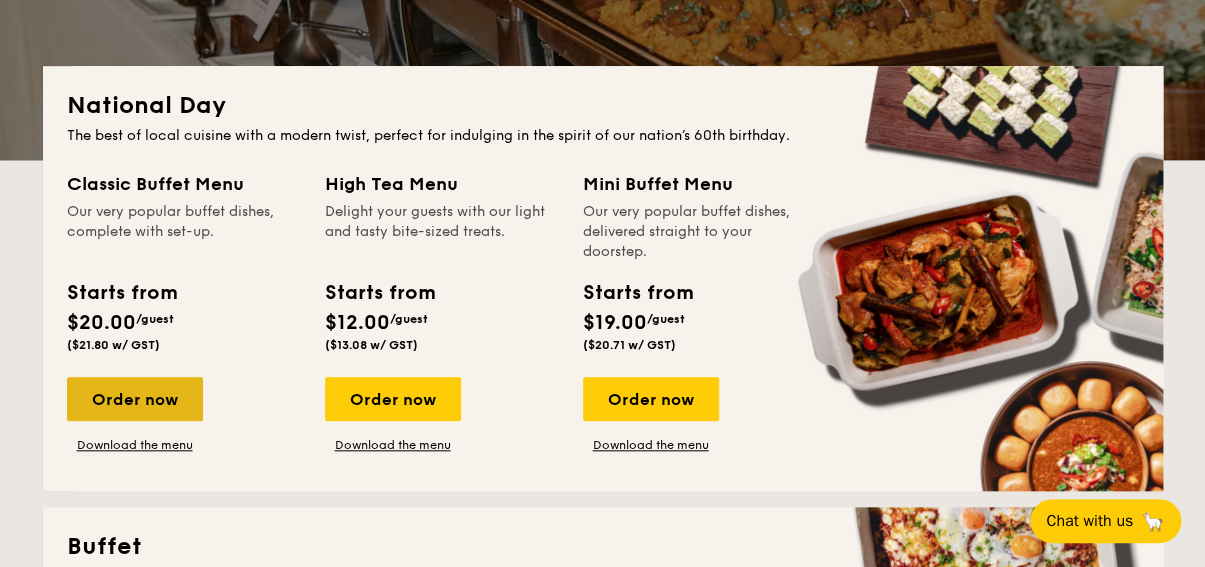 click on "Order now" at bounding box center [135, 399] 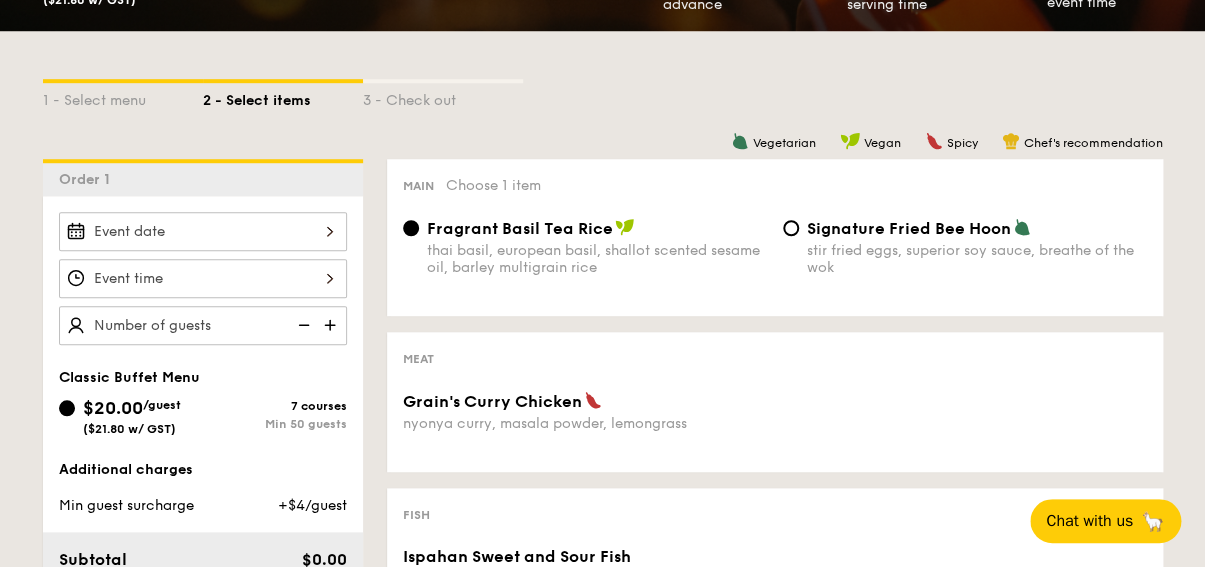 scroll, scrollTop: 400, scrollLeft: 0, axis: vertical 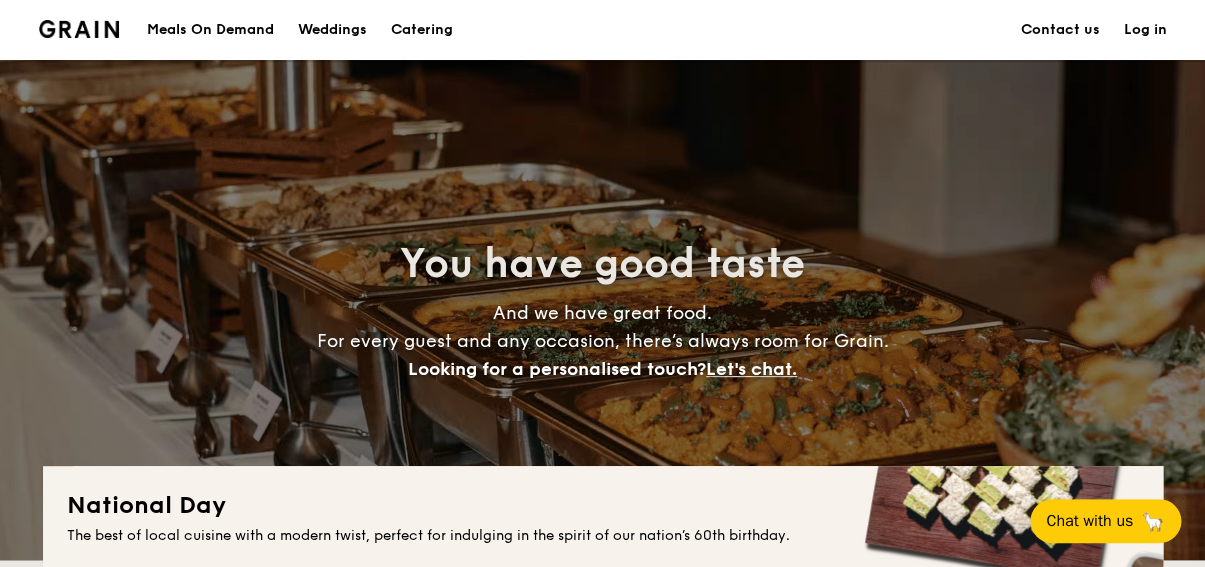 click at bounding box center (79, 29) 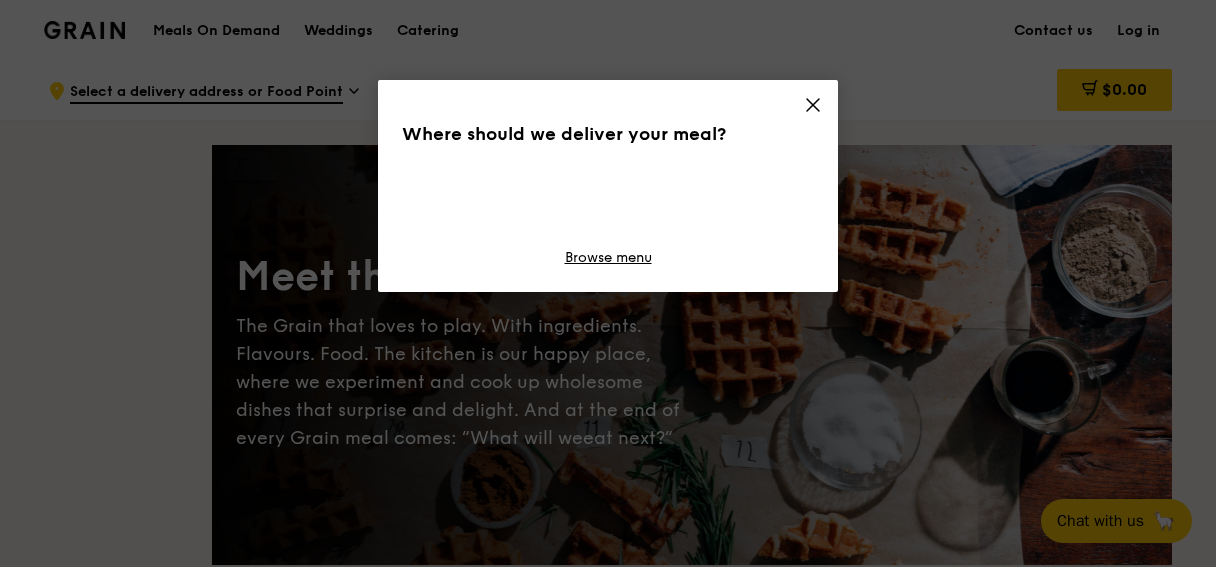 scroll, scrollTop: 0, scrollLeft: 0, axis: both 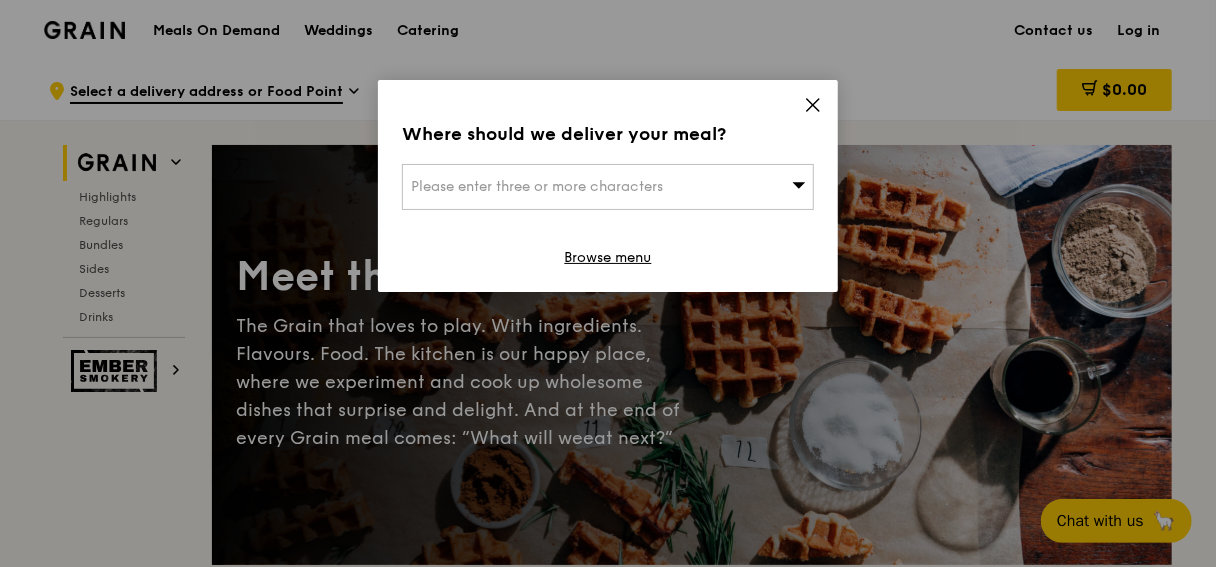 click 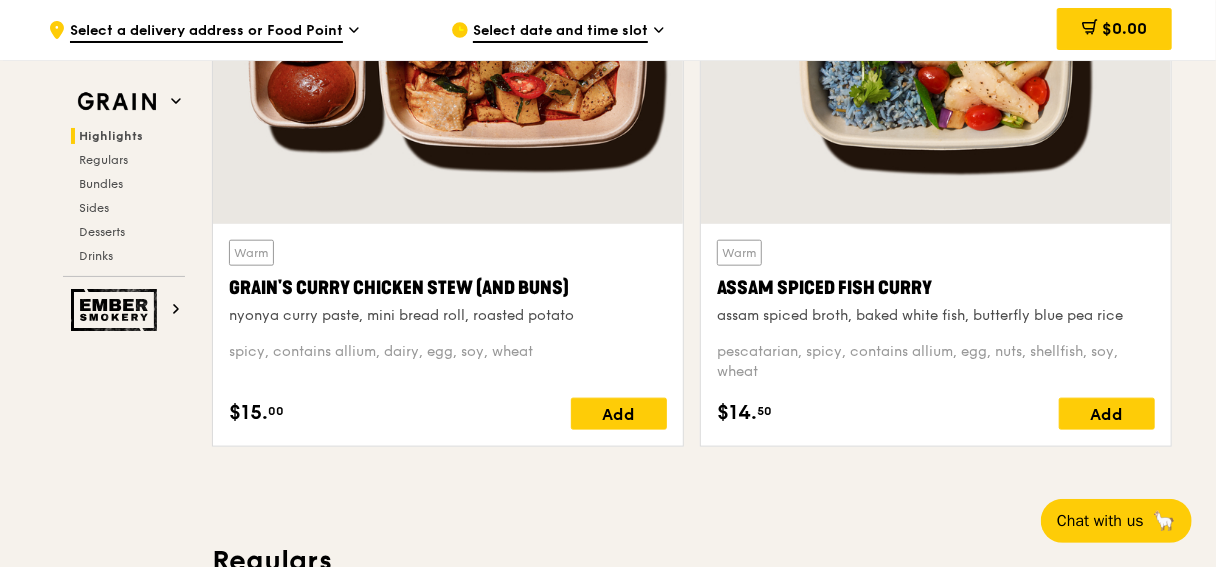 scroll, scrollTop: 500, scrollLeft: 0, axis: vertical 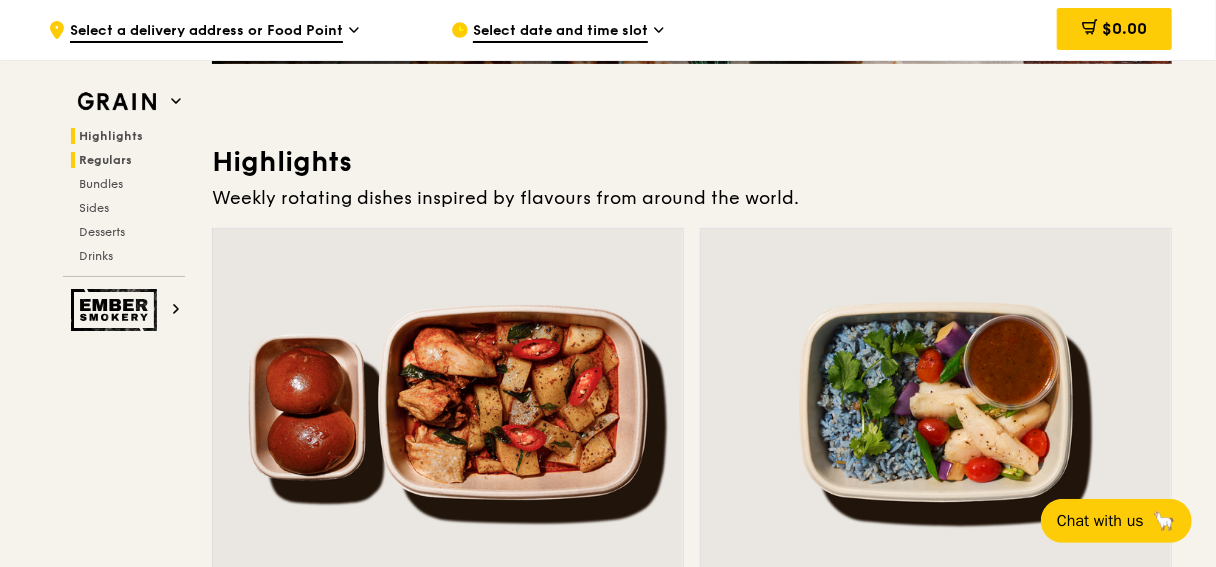 click on "Regulars" at bounding box center [105, 160] 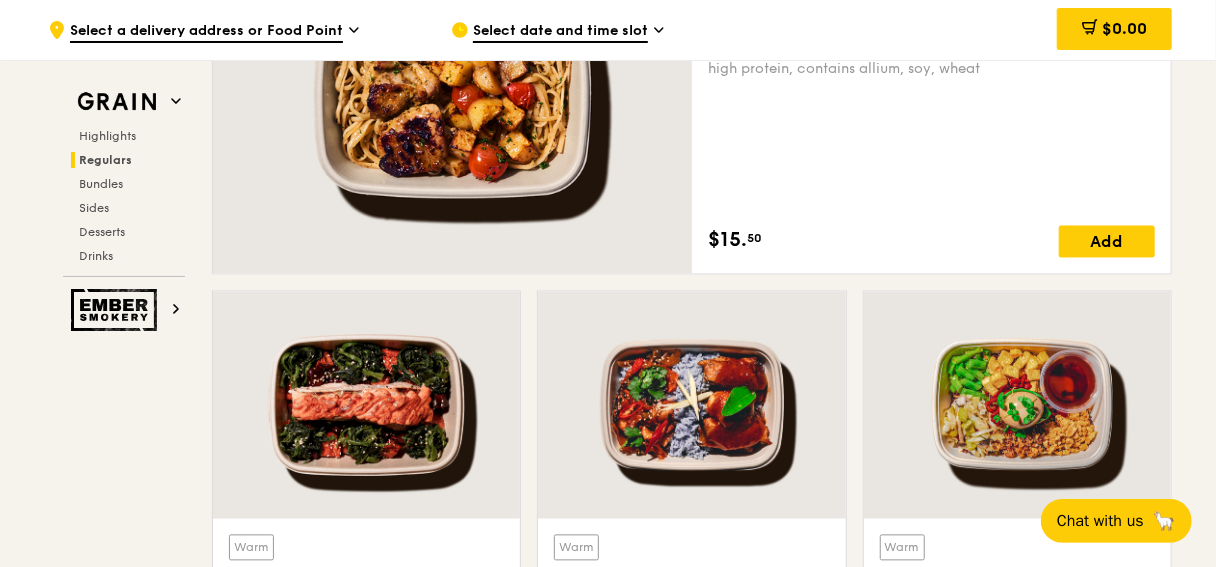 scroll, scrollTop: 1815, scrollLeft: 0, axis: vertical 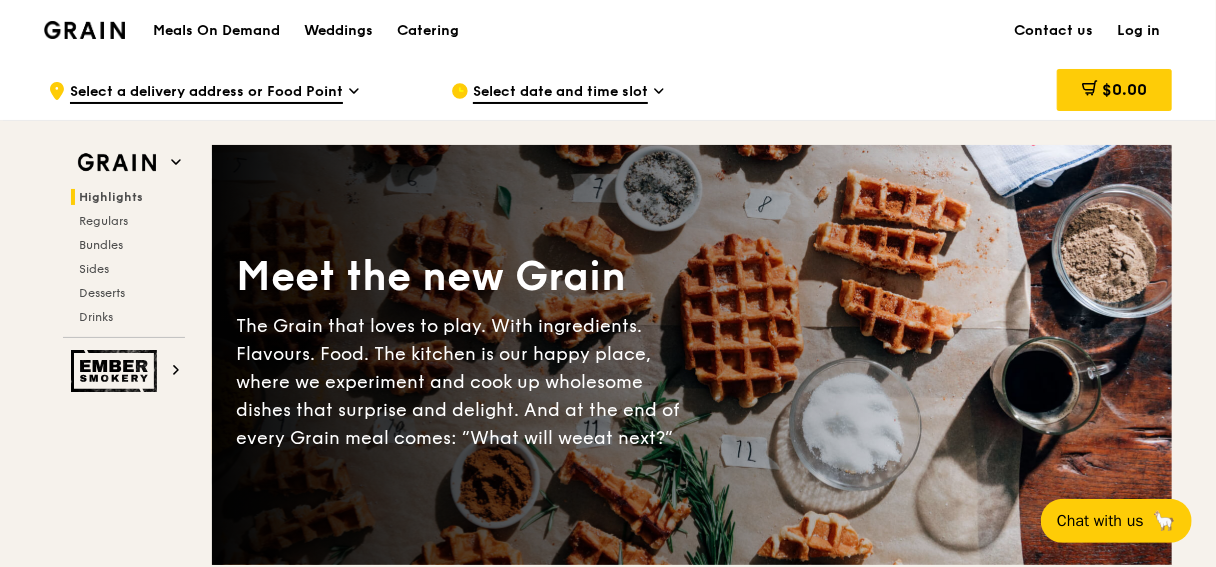 click at bounding box center (84, 30) 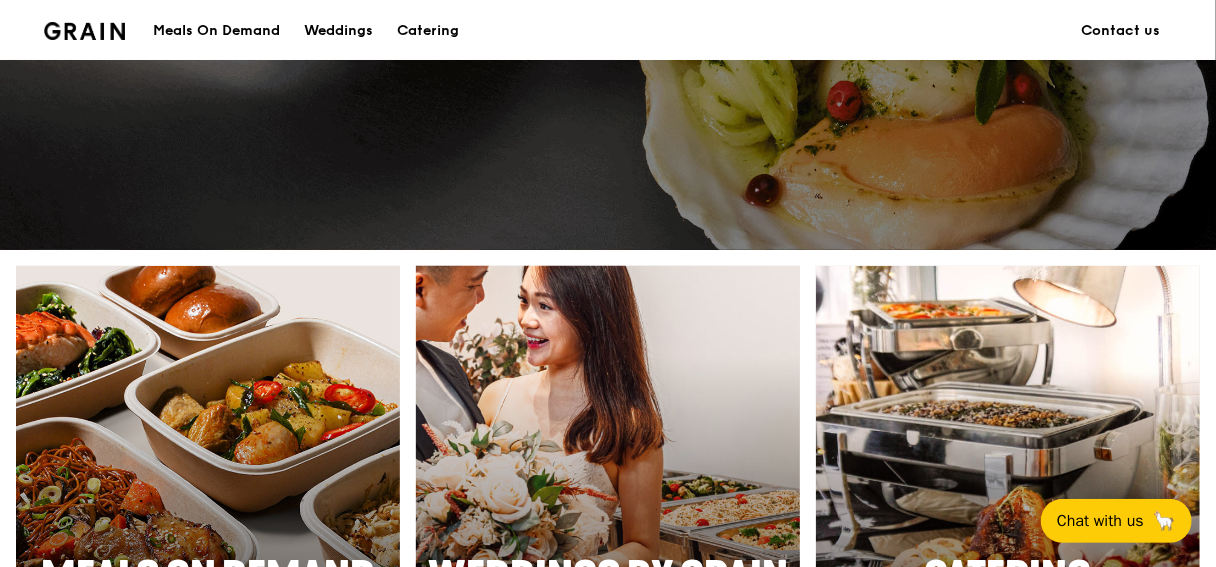 scroll, scrollTop: 800, scrollLeft: 0, axis: vertical 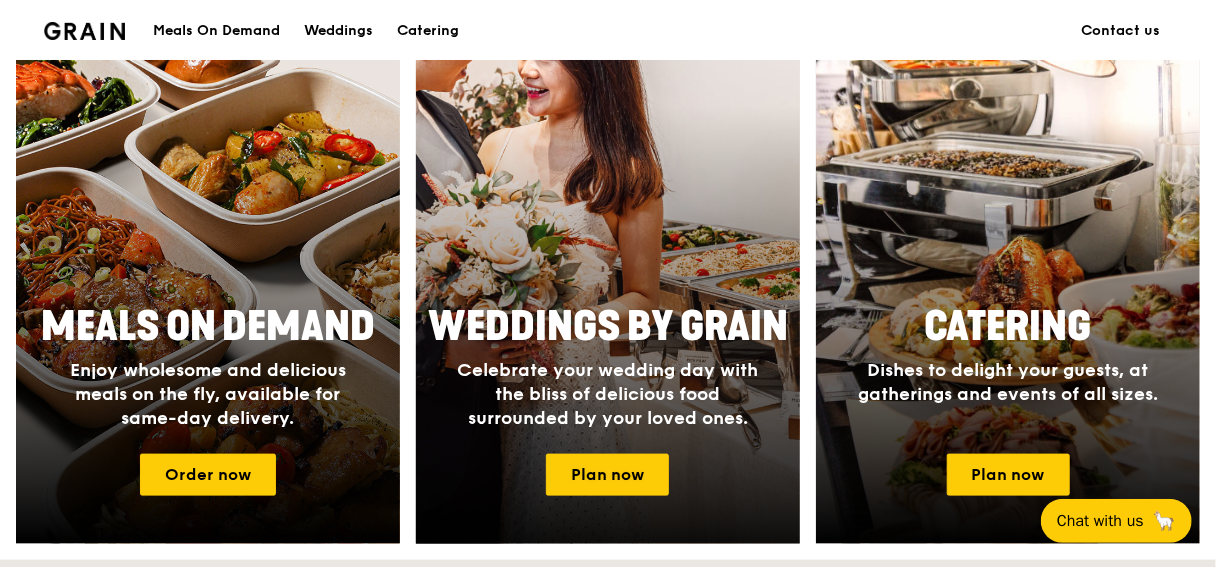 click on "Weddings by Grain" at bounding box center [608, 327] 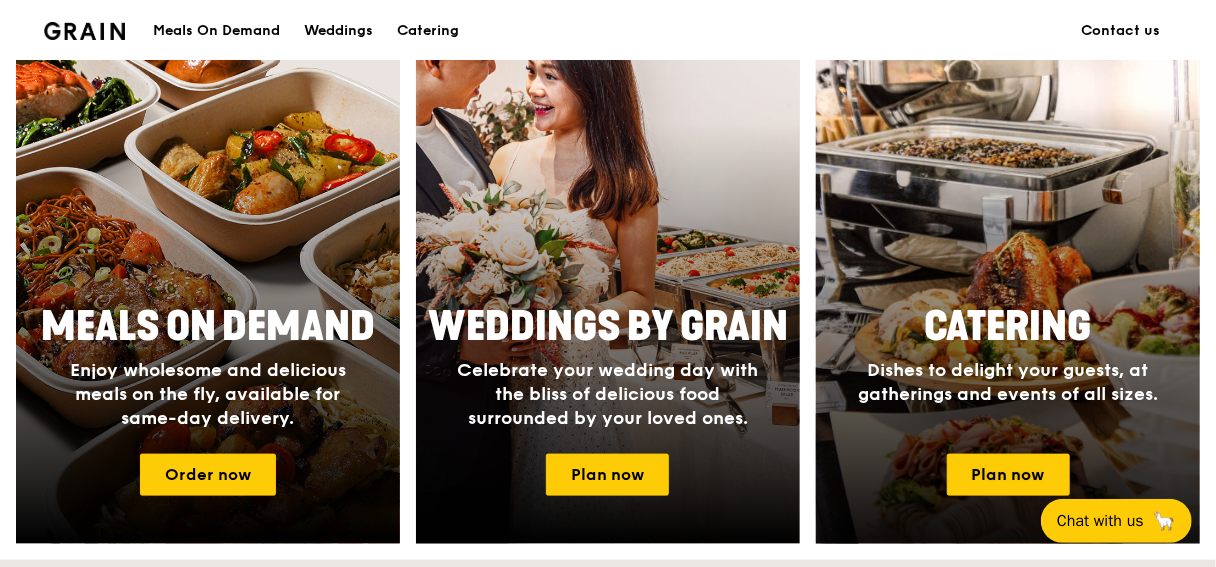 click on "Dishes to delight your guests, at gatherings and events of all sizes." at bounding box center [1008, 382] 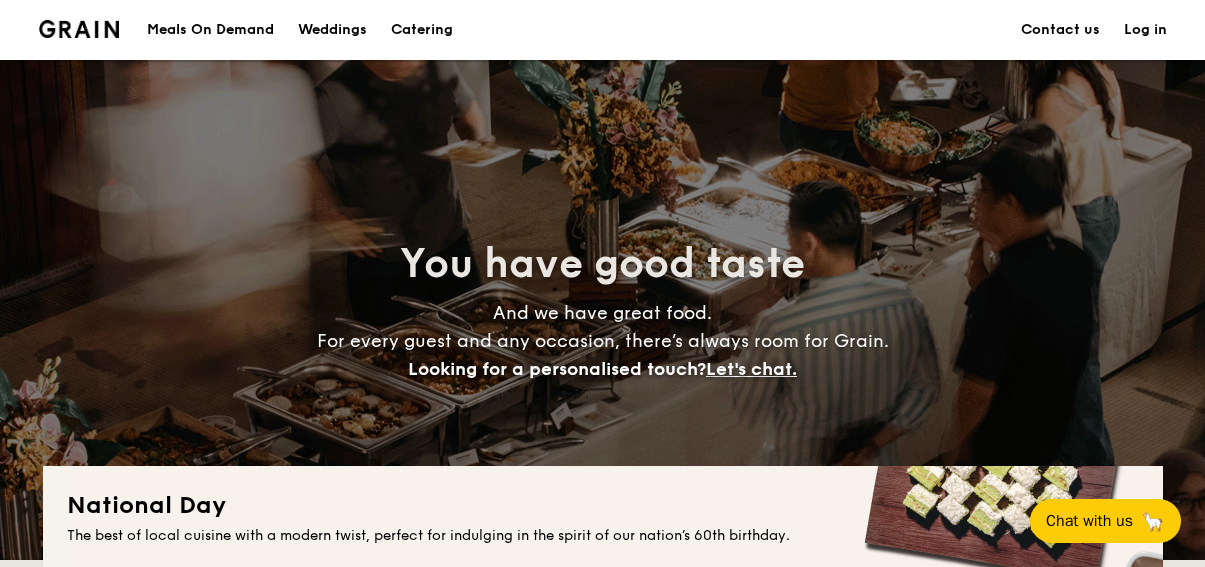 scroll, scrollTop: 400, scrollLeft: 0, axis: vertical 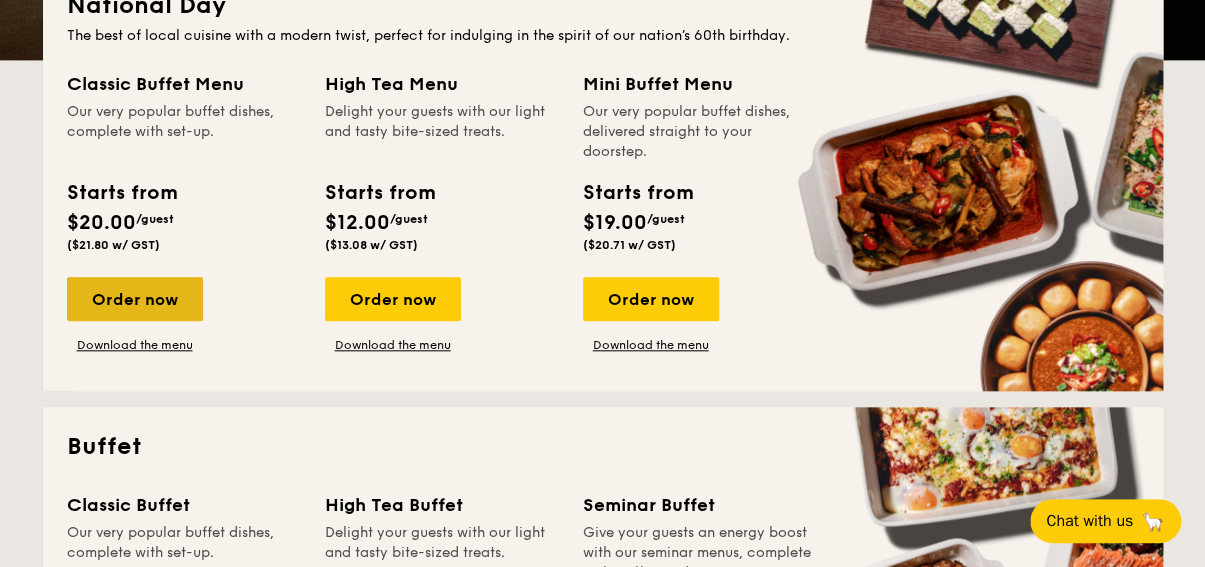 click on "Order now" at bounding box center (135, 299) 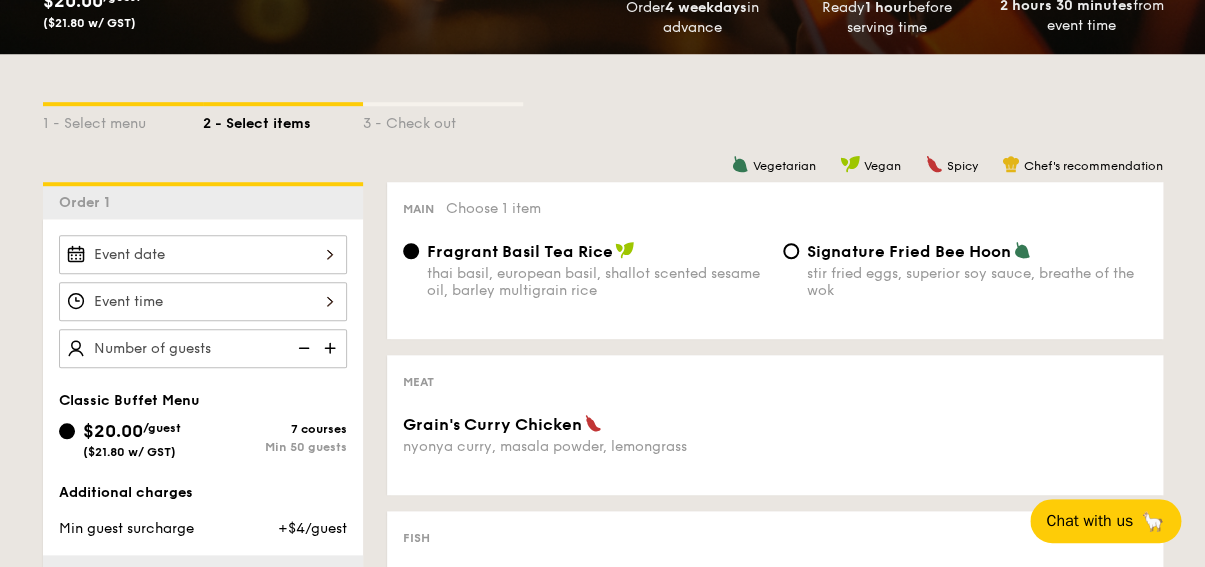 scroll, scrollTop: 0, scrollLeft: 0, axis: both 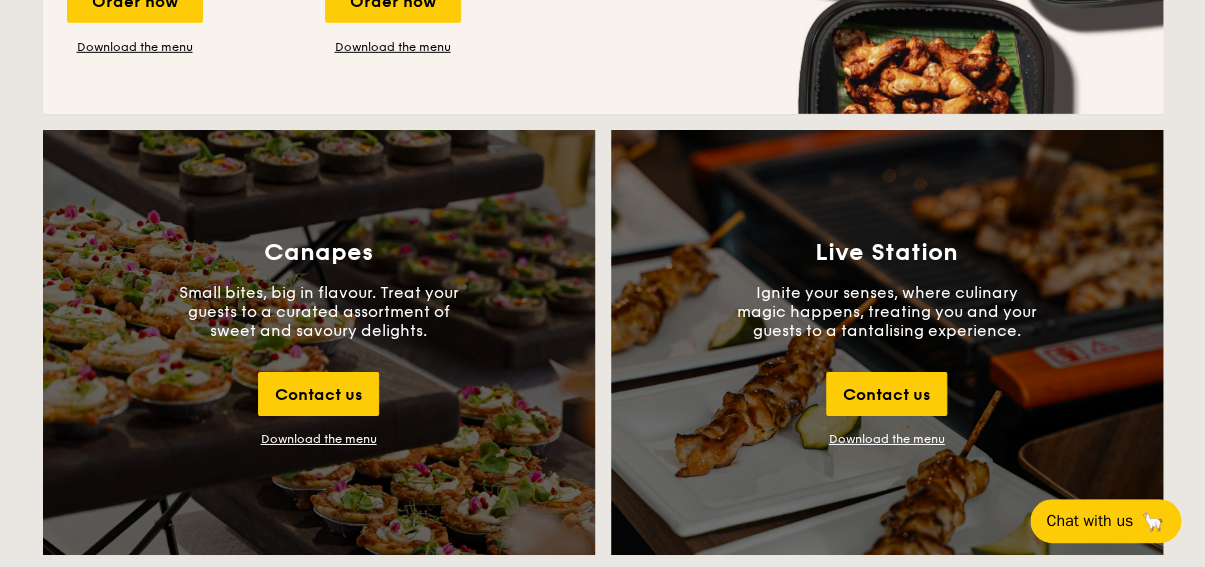 click on "Live Station
Ignite your senses, where culinary magic happens, treating you and your guests to a tantalising experience.
Contact us
Download the menu" at bounding box center (887, 342) 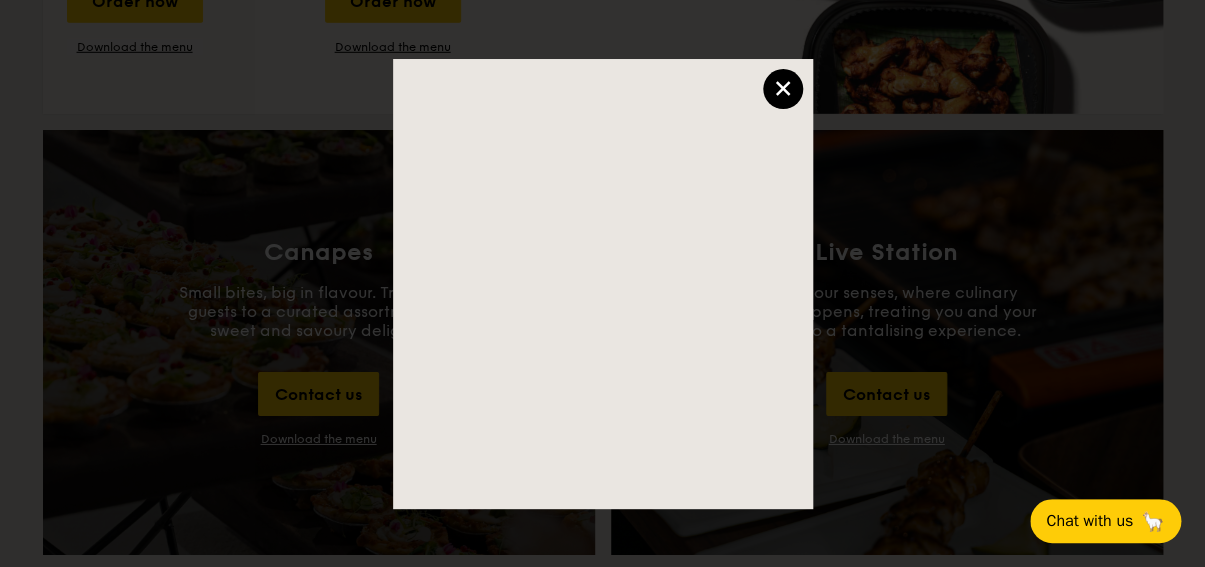 click on "×" at bounding box center [783, 89] 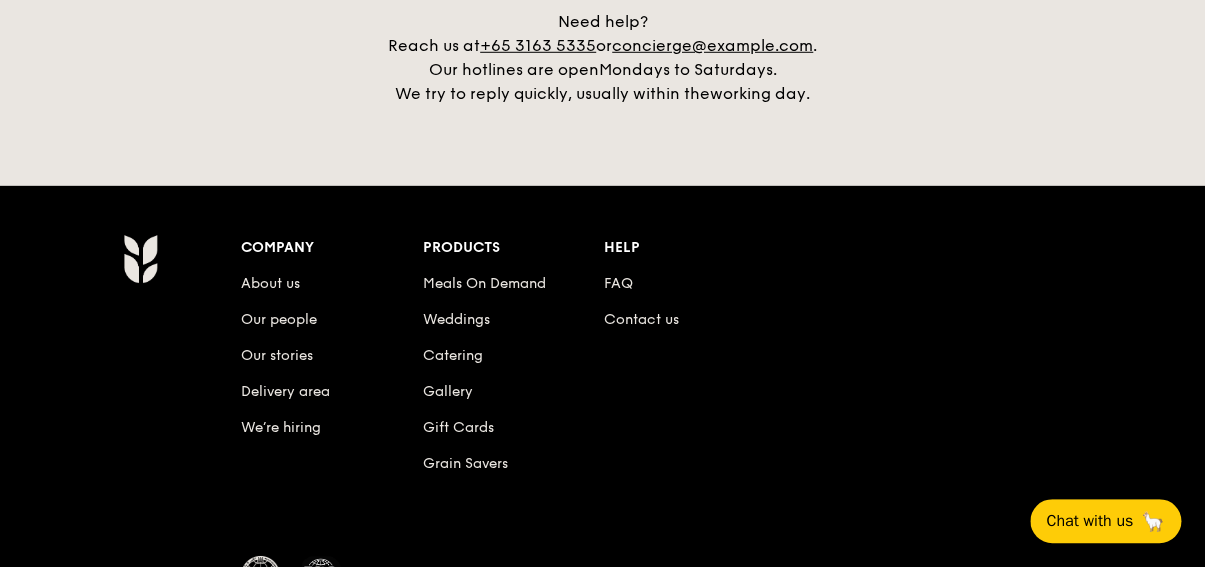 scroll, scrollTop: 4700, scrollLeft: 0, axis: vertical 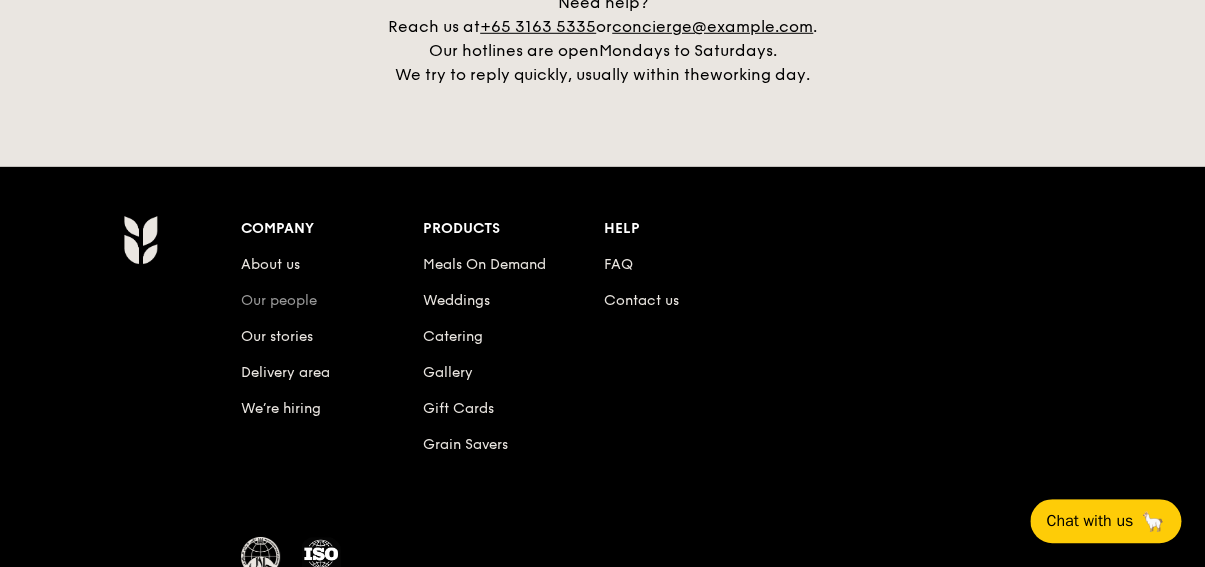 click on "Our people" at bounding box center [279, 300] 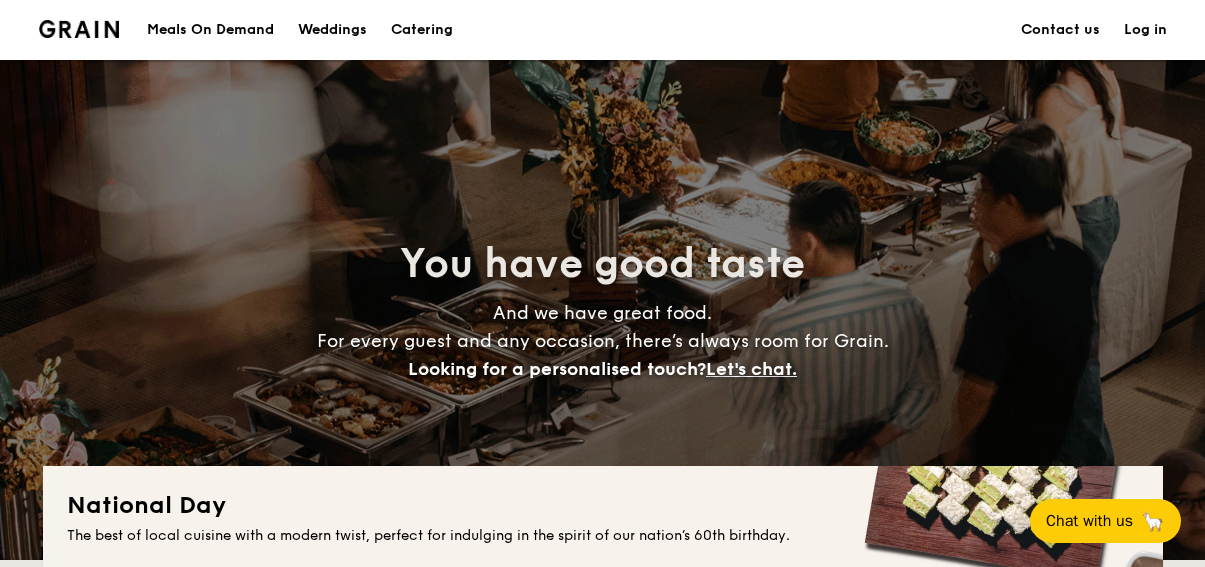 scroll, scrollTop: 4321, scrollLeft: 0, axis: vertical 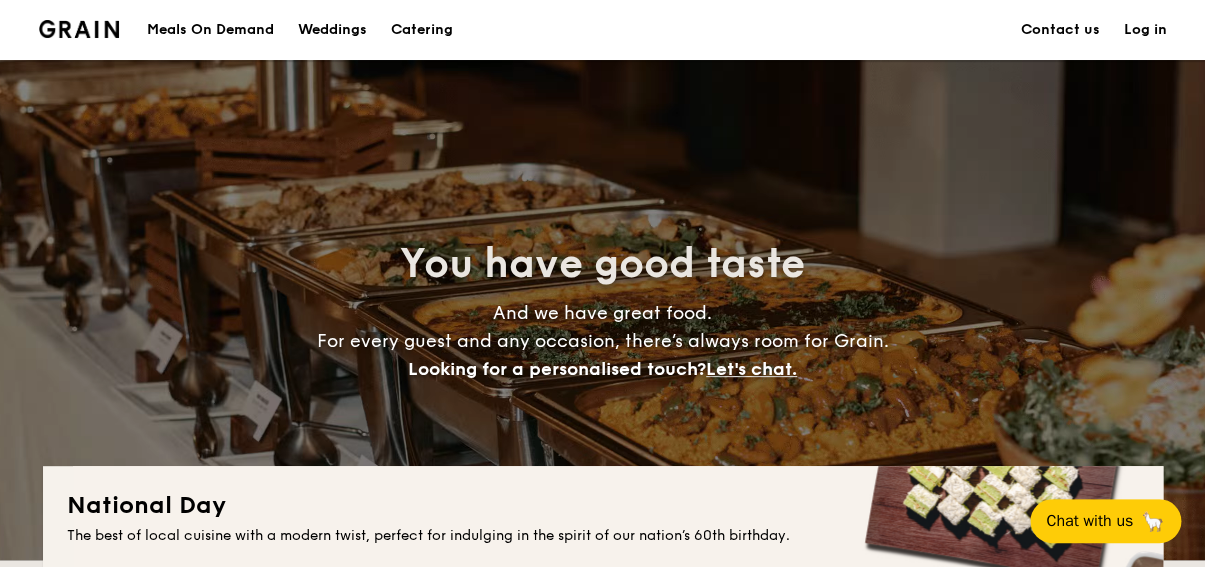 click at bounding box center [79, 29] 